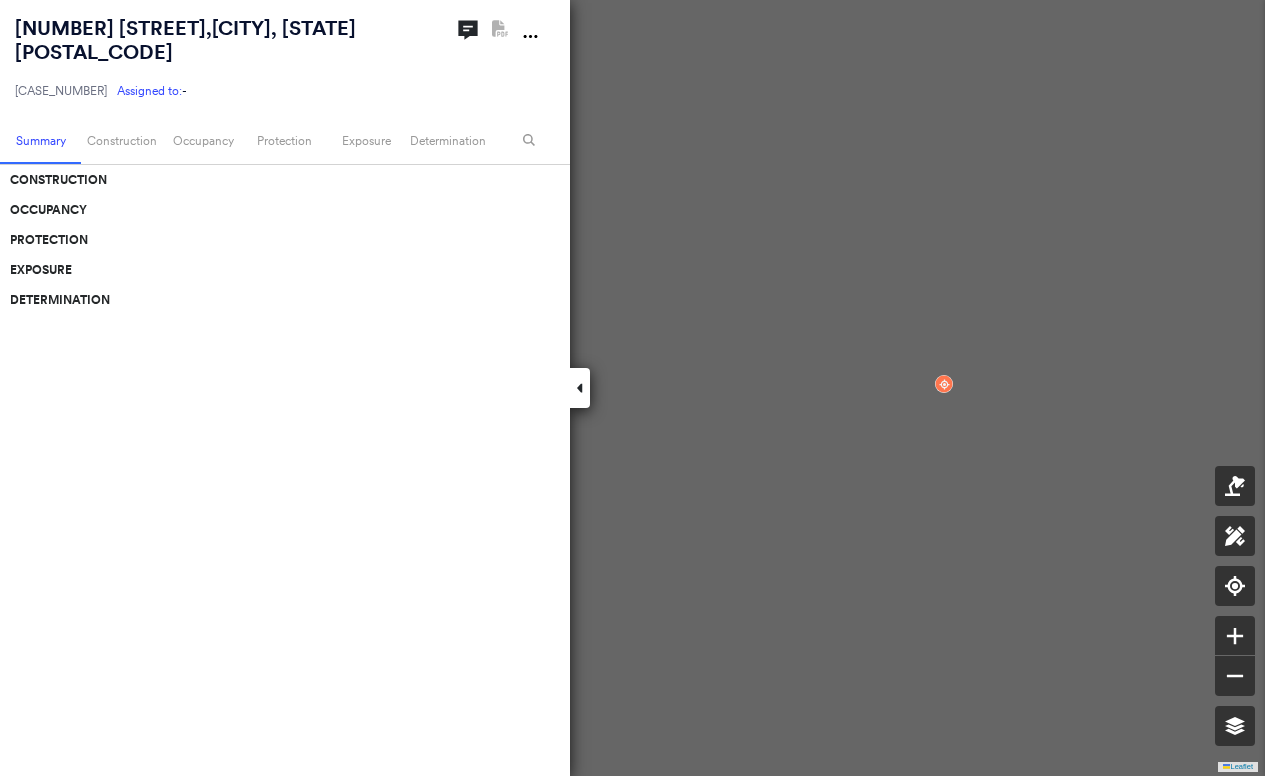 scroll, scrollTop: 0, scrollLeft: 0, axis: both 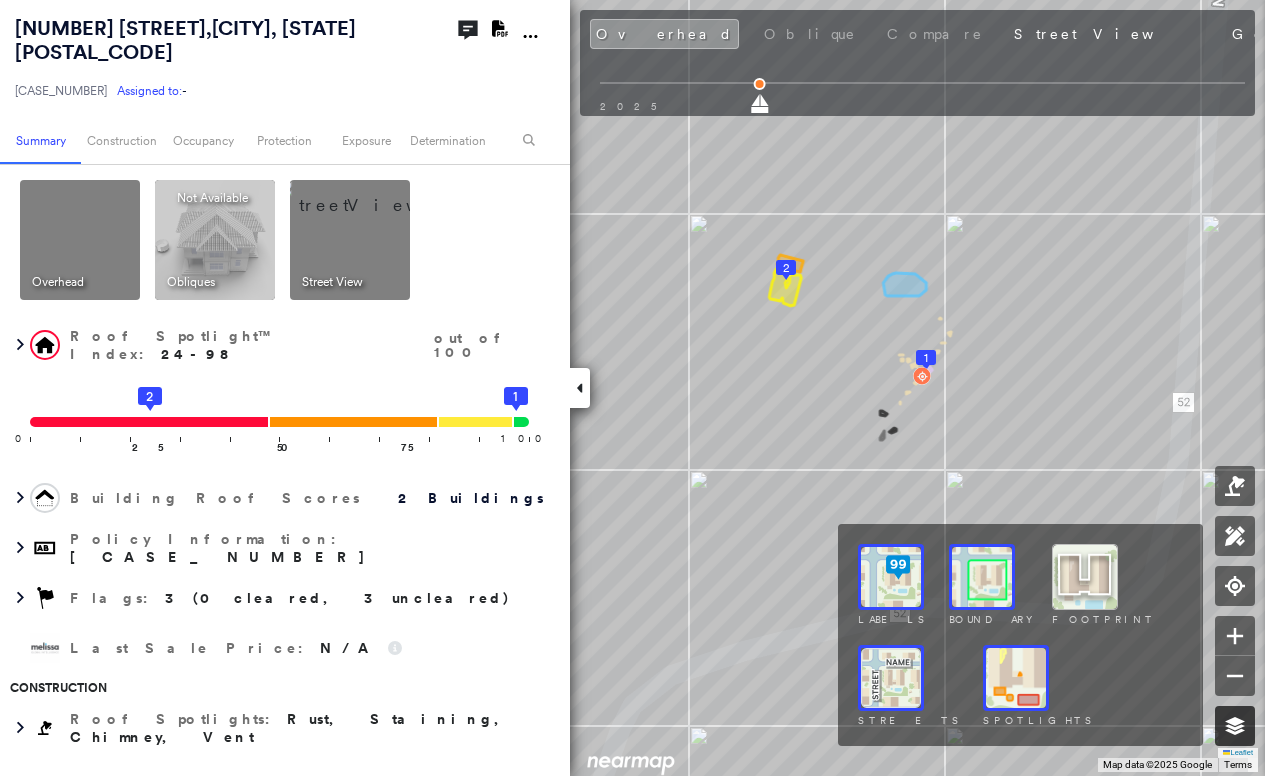 click 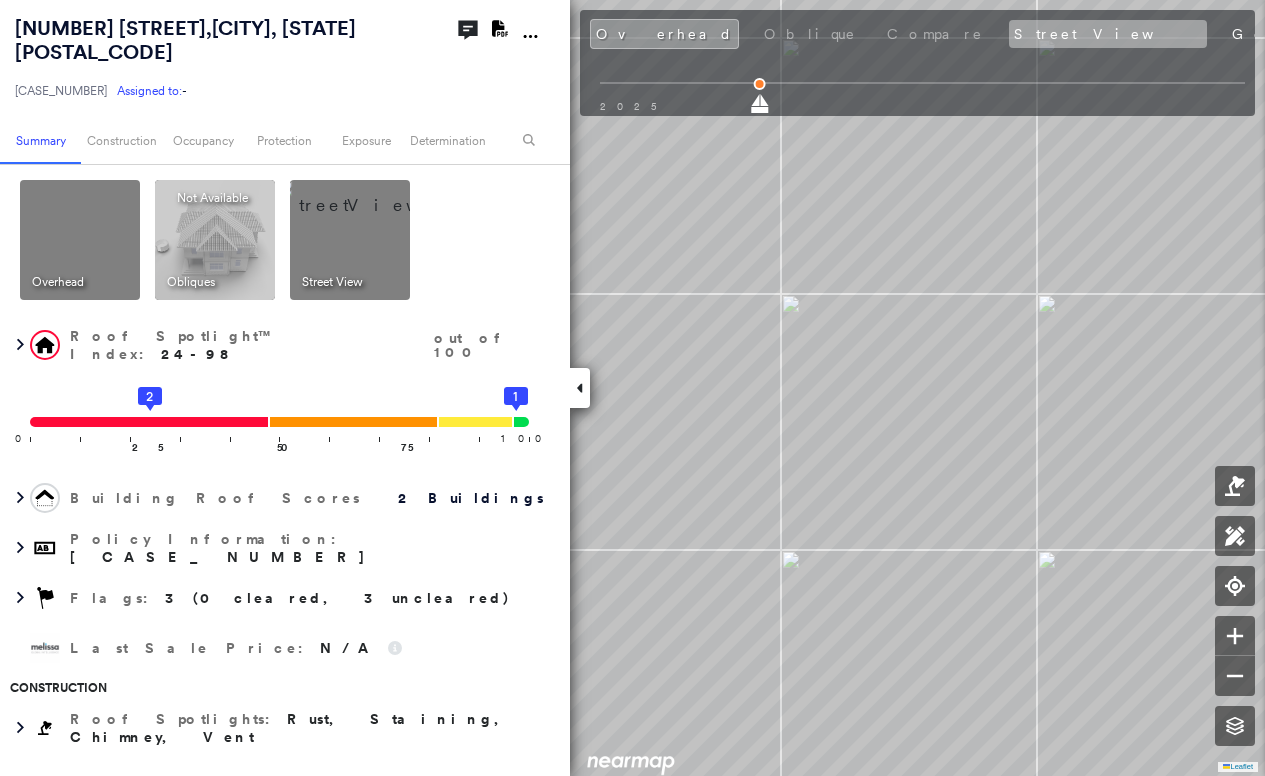 click on "Street View" at bounding box center (1108, 34) 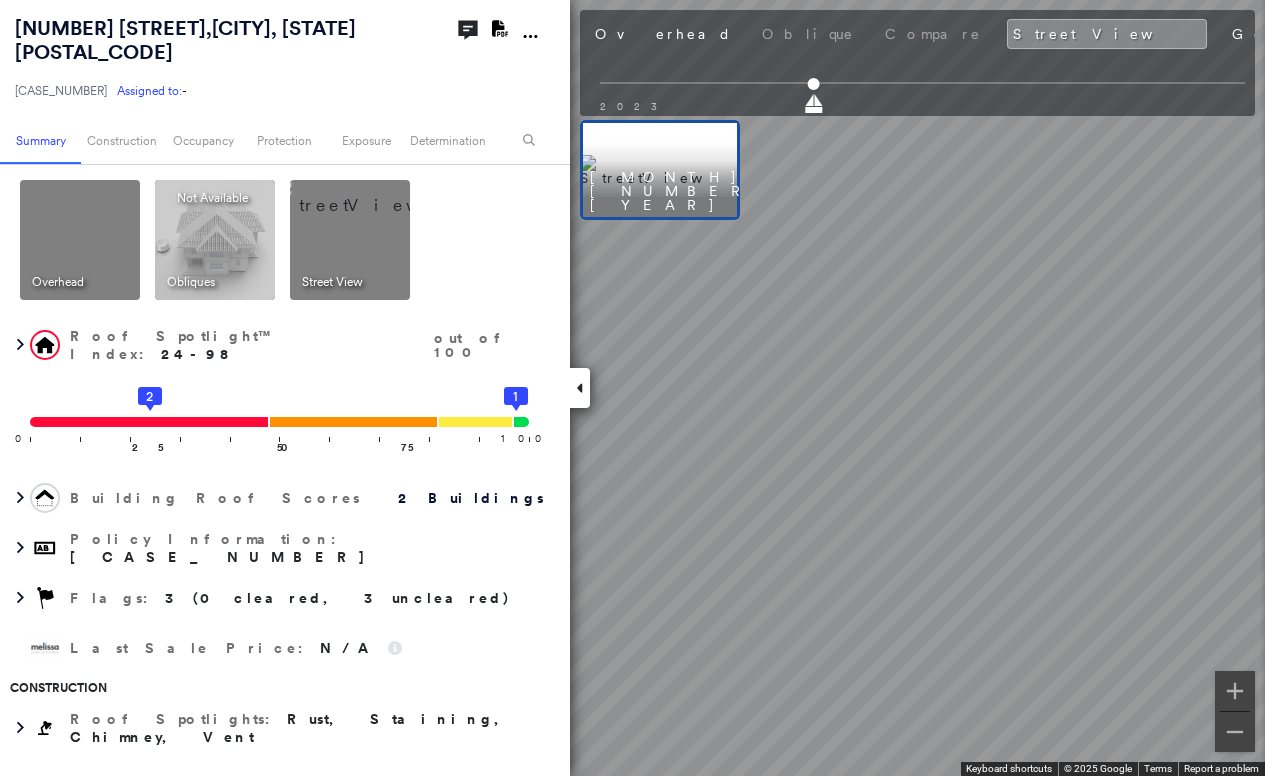 drag, startPoint x: 619, startPoint y: 32, endPoint x: 624, endPoint y: 52, distance: 20.615528 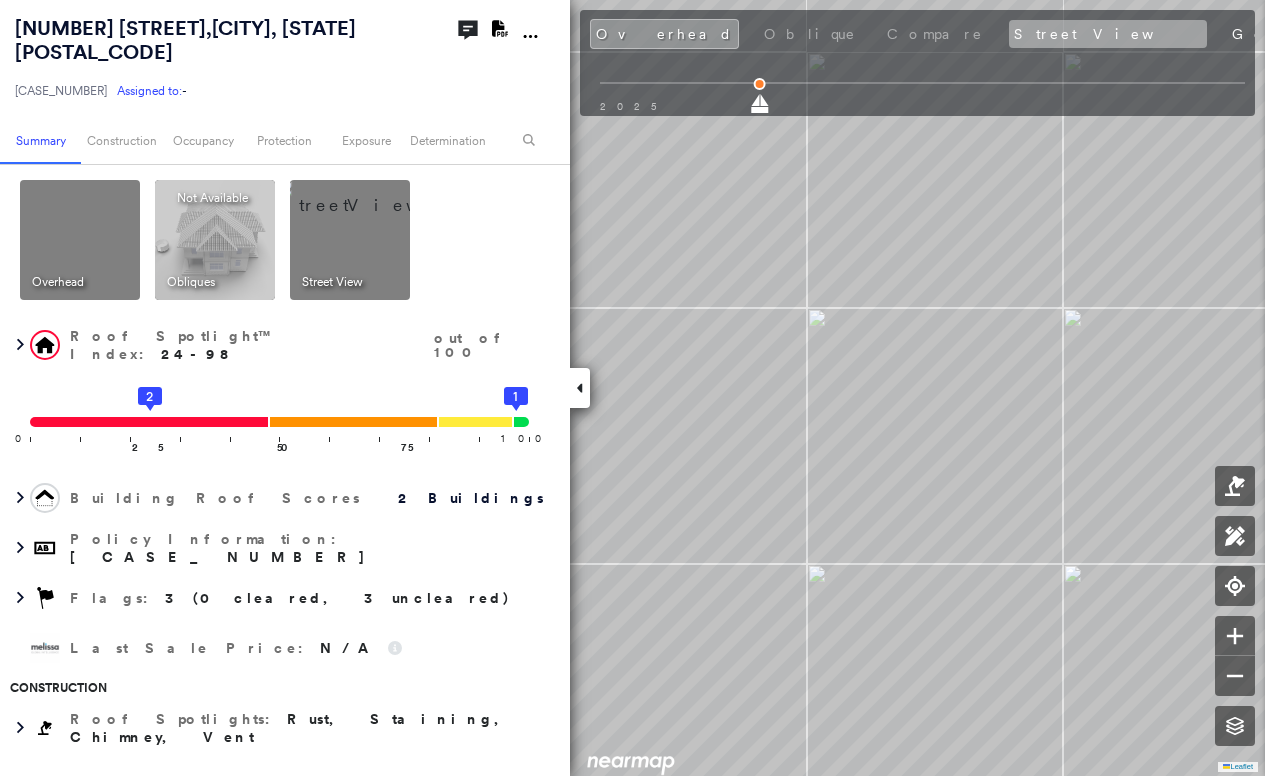 click on "Street View" at bounding box center [1108, 34] 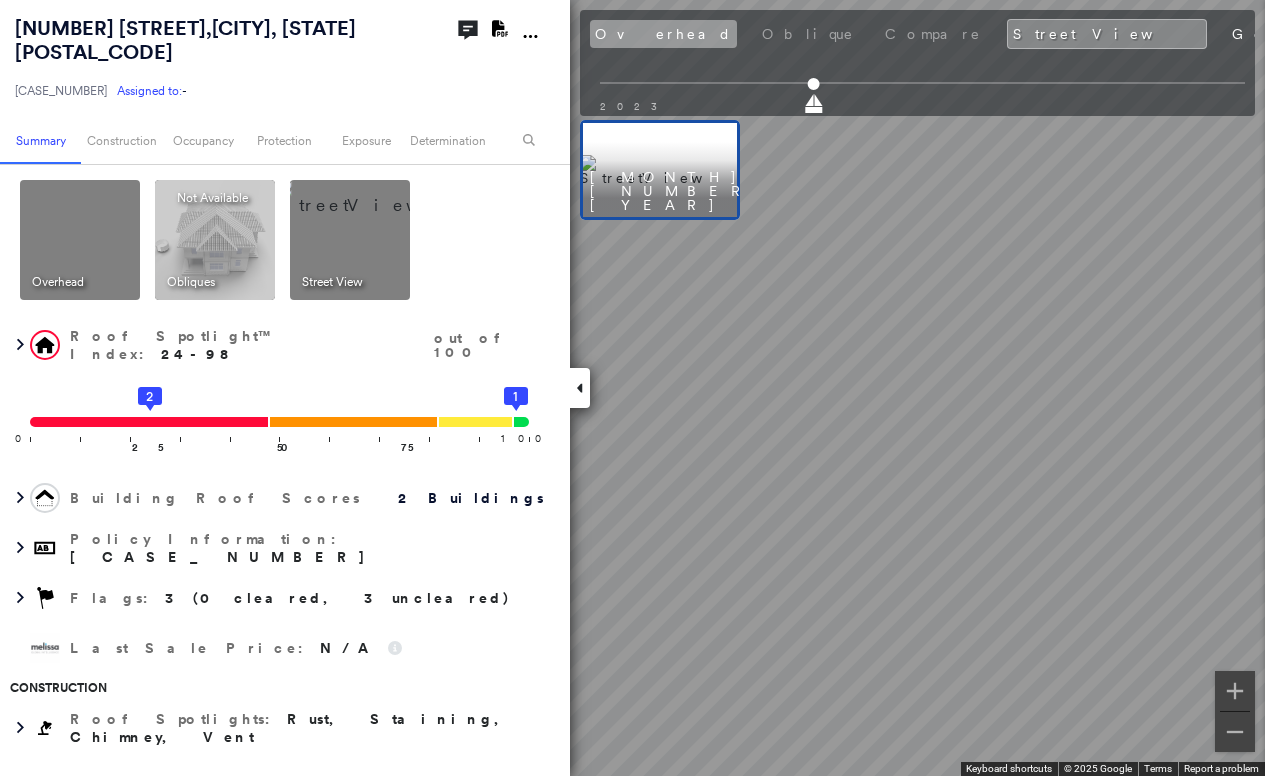 click on "Overhead" at bounding box center (663, 34) 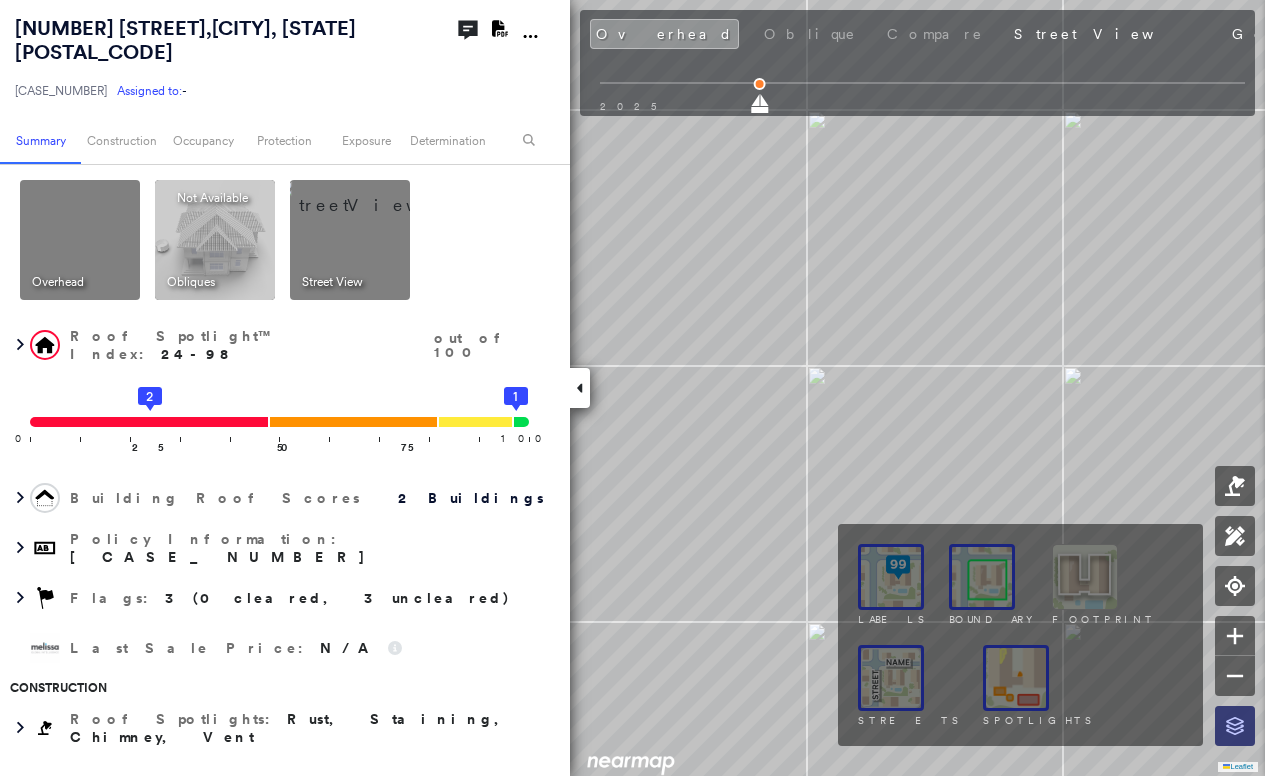 click 